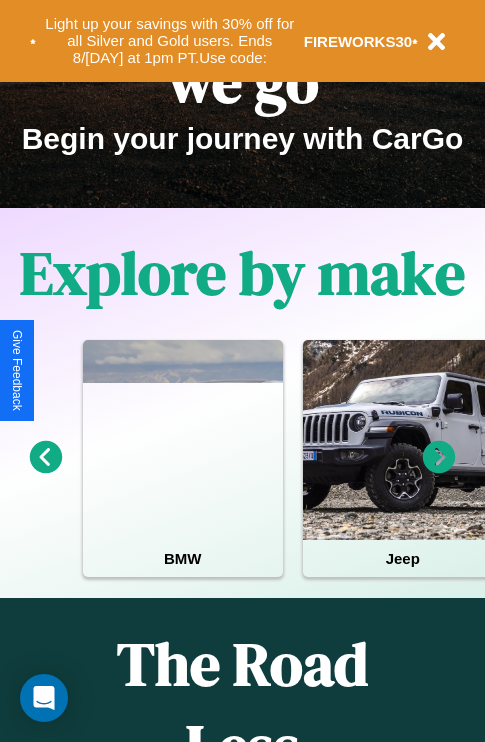 scroll, scrollTop: 308, scrollLeft: 0, axis: vertical 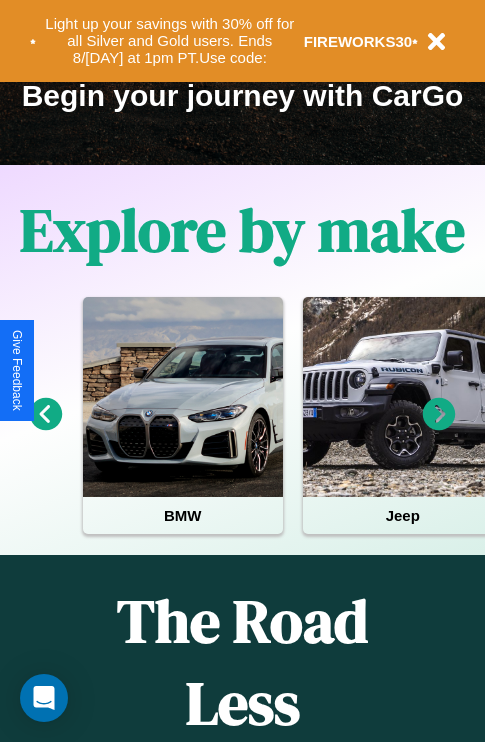 click 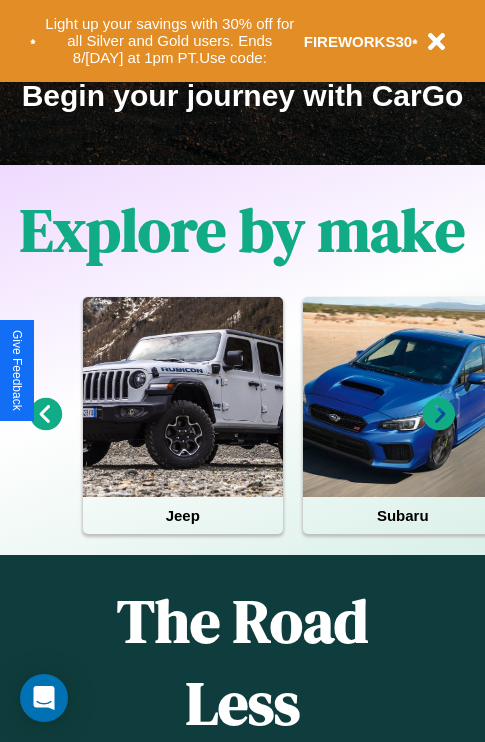 click 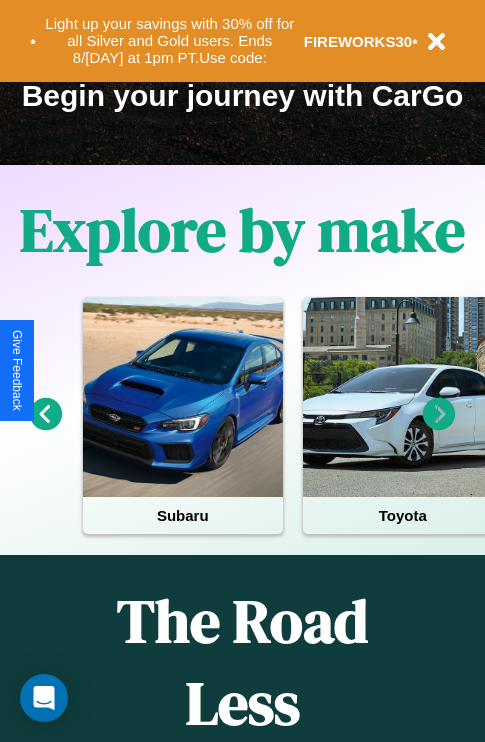 click 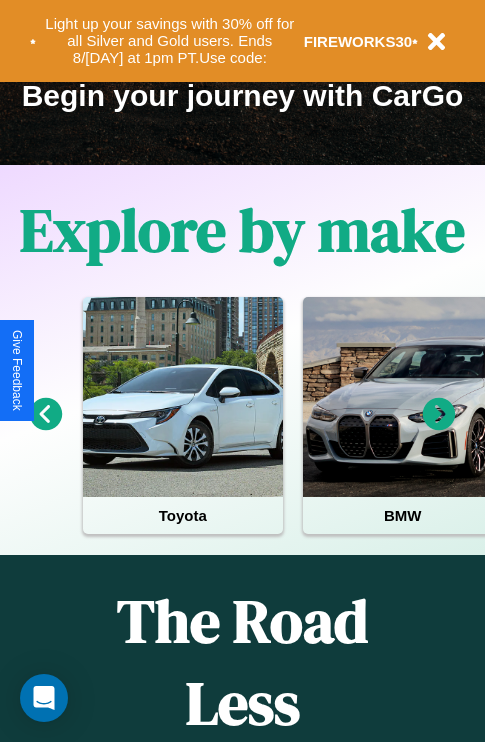 click 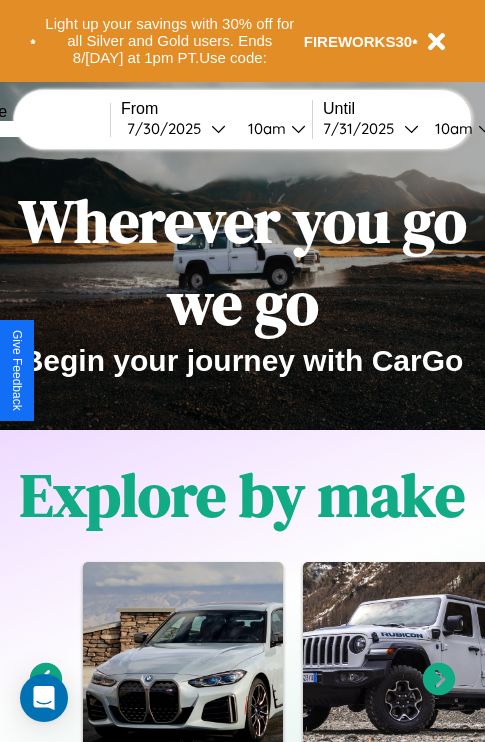 scroll, scrollTop: 0, scrollLeft: 0, axis: both 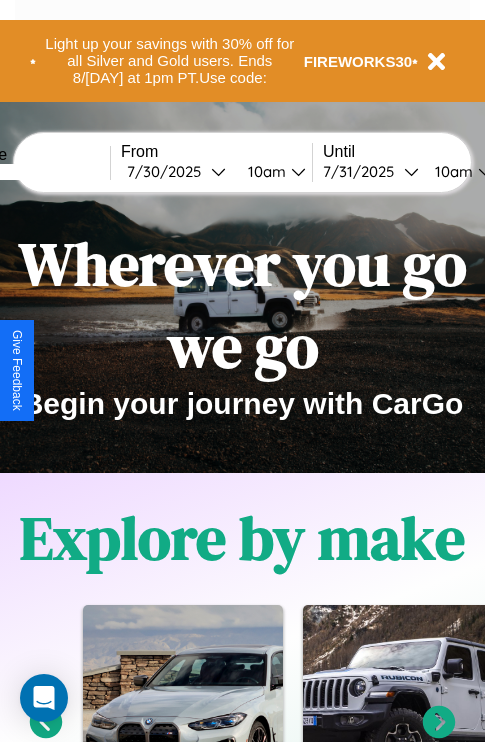 click at bounding box center (35, 172) 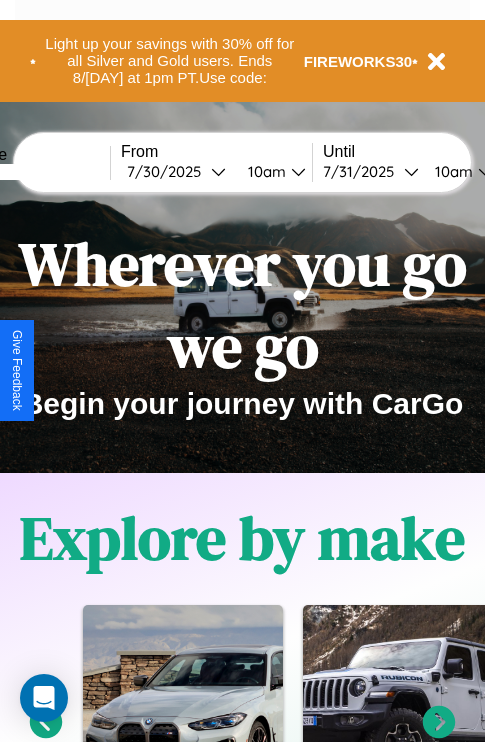 type on "******" 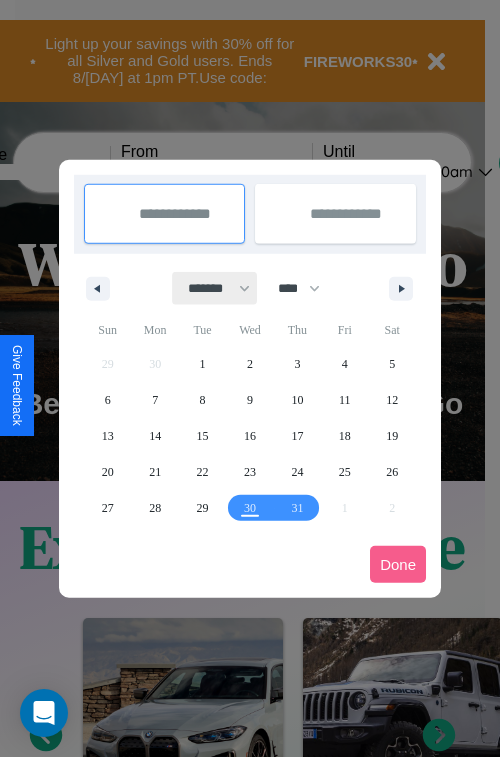 click on "******* ******** ***** ***** *** **** **** ****** ********* ******* ******** ********" at bounding box center [215, 288] 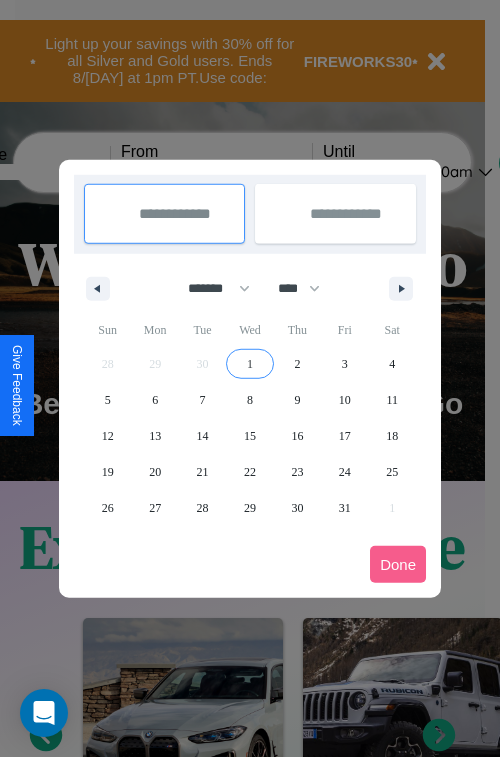 click on "1" at bounding box center (250, 364) 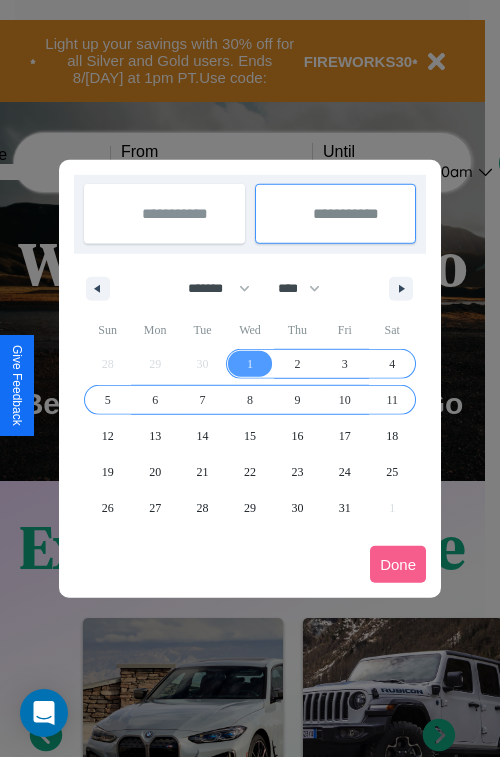 click on "11" at bounding box center (392, 400) 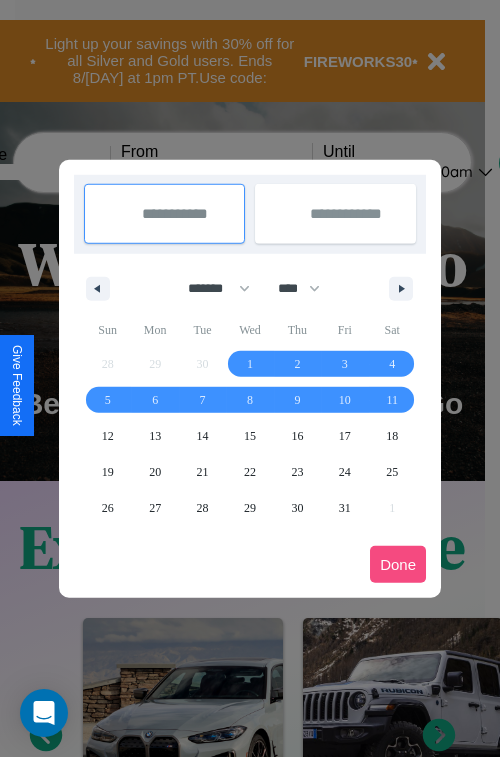 click on "Done" at bounding box center (398, 564) 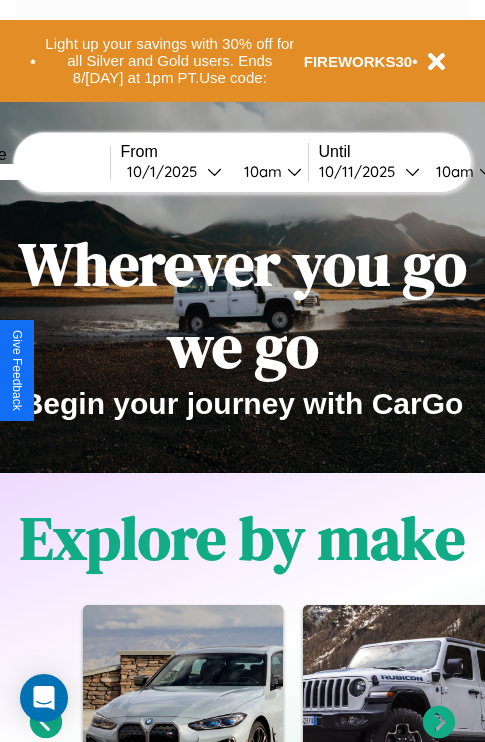 scroll, scrollTop: 0, scrollLeft: 75, axis: horizontal 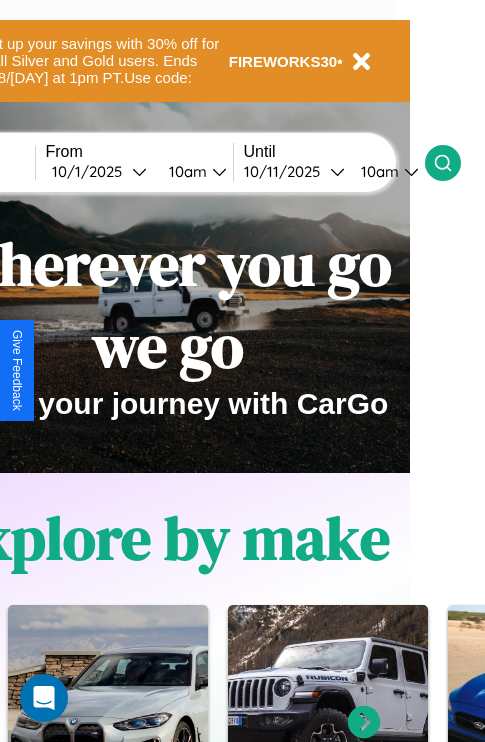 click 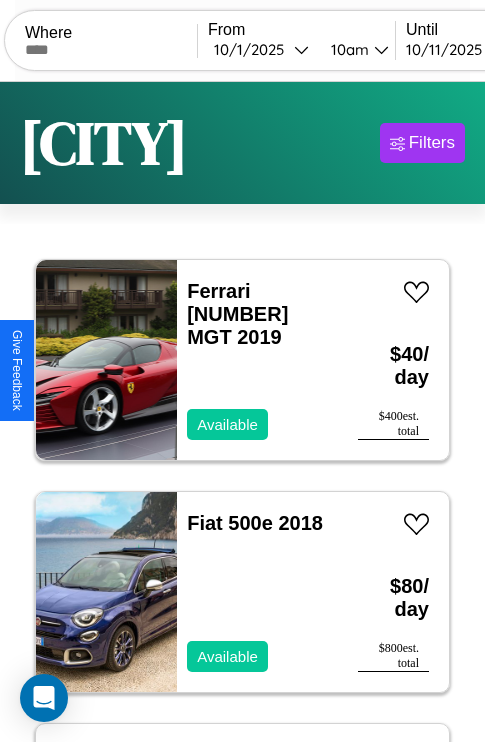 scroll, scrollTop: 89, scrollLeft: 0, axis: vertical 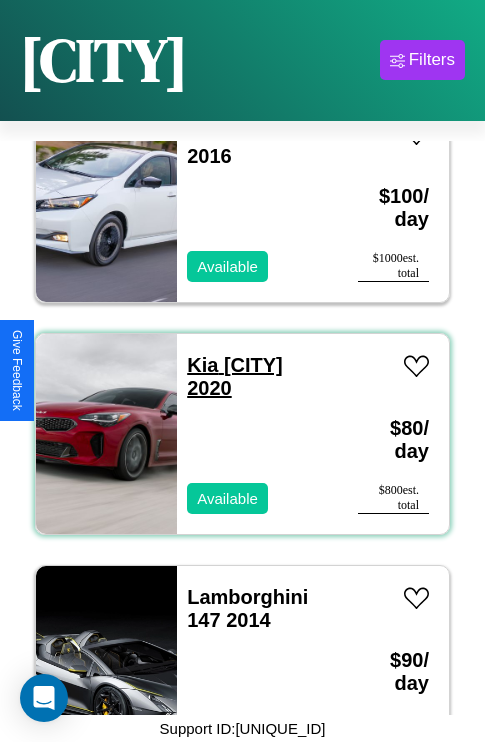click on "Kia   Rio   2020" at bounding box center [235, 376] 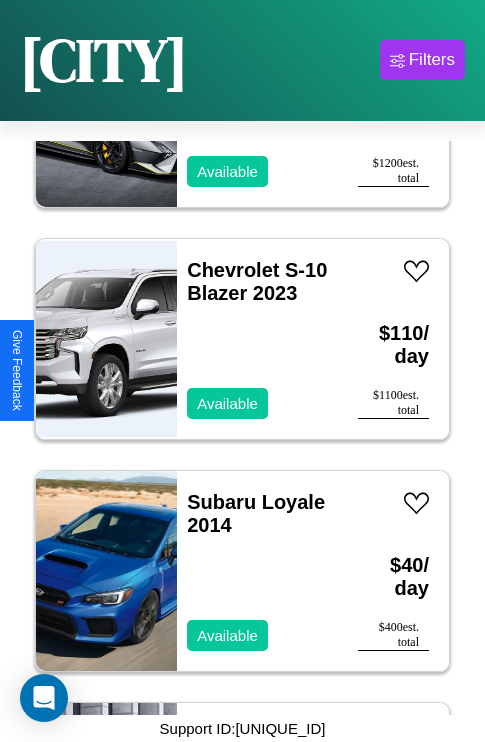 scroll, scrollTop: 5411, scrollLeft: 0, axis: vertical 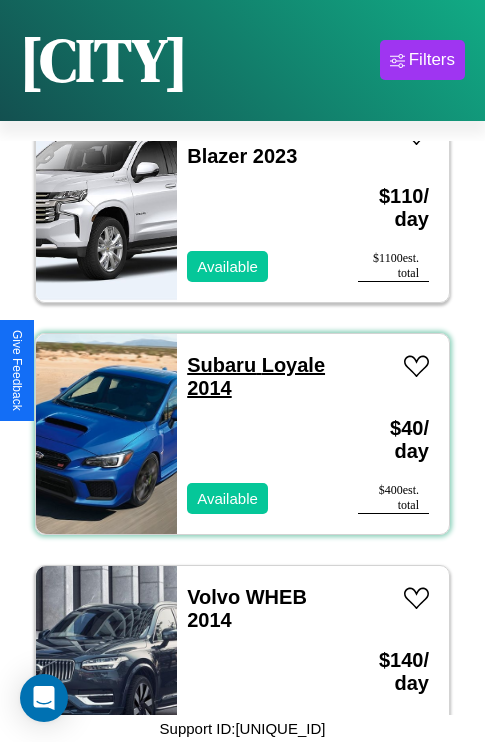 click on "Subaru   Loyale   2014" at bounding box center [256, 376] 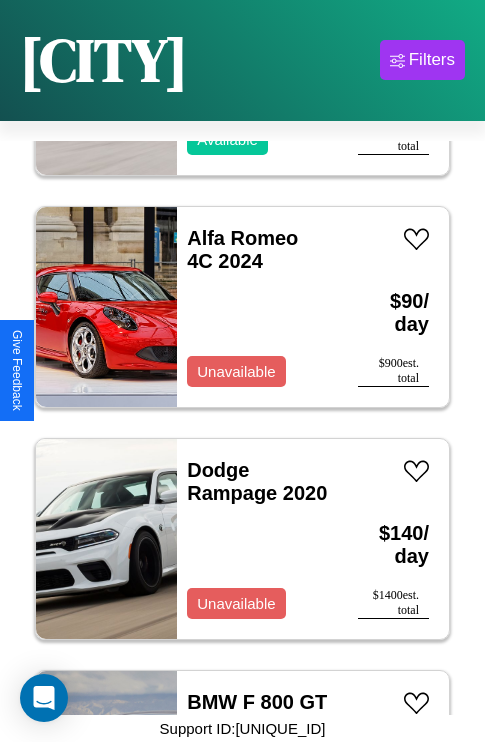 scroll, scrollTop: 1931, scrollLeft: 0, axis: vertical 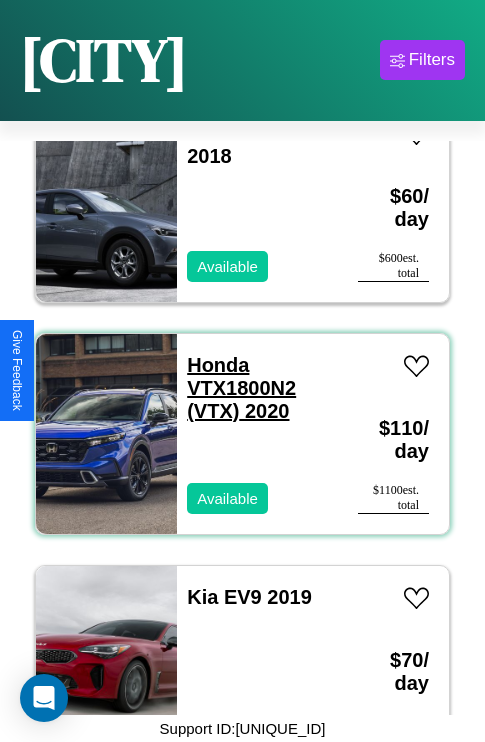click on "Honda   VTX1800N2 (VTX)   2020" at bounding box center [241, 388] 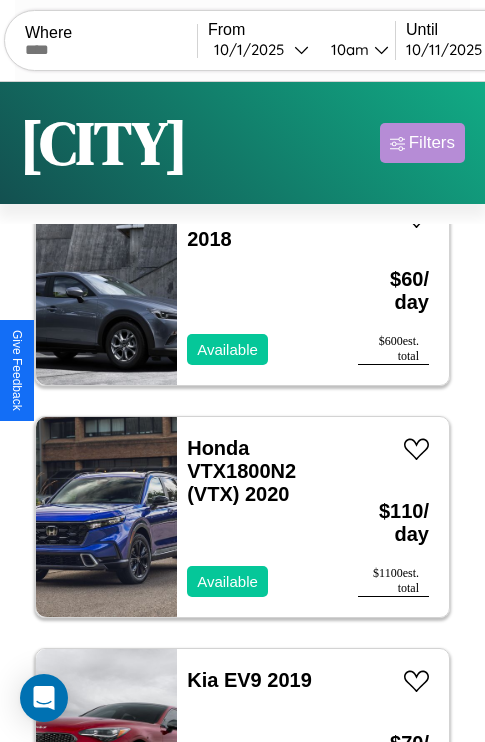 click on "Filters" at bounding box center [432, 143] 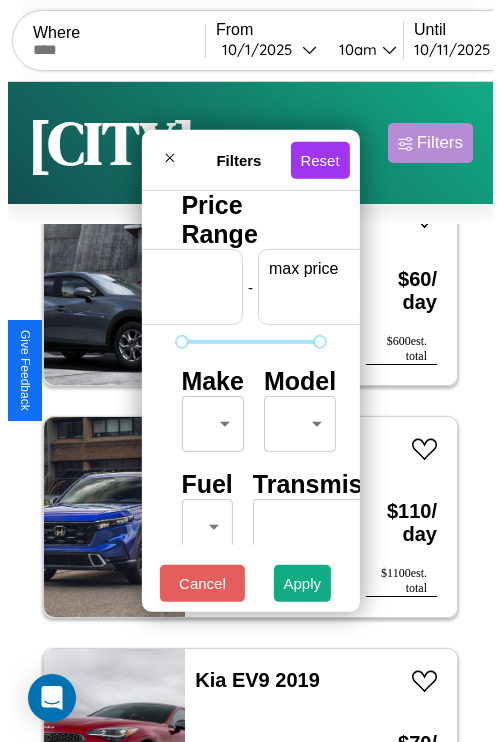 scroll, scrollTop: 0, scrollLeft: 124, axis: horizontal 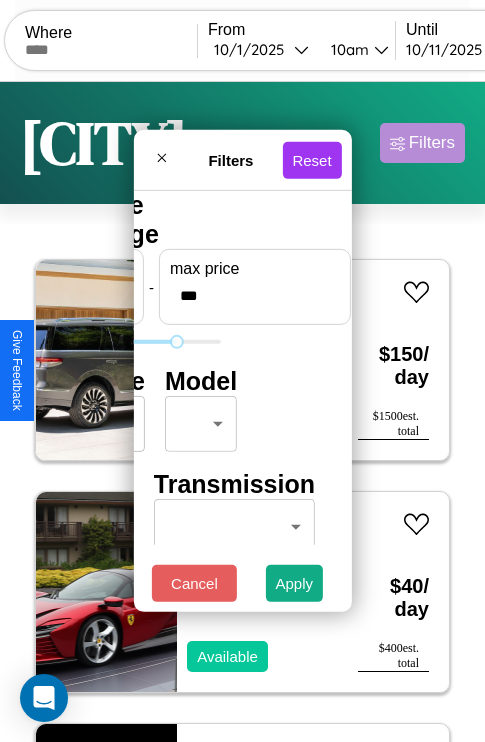 type on "***" 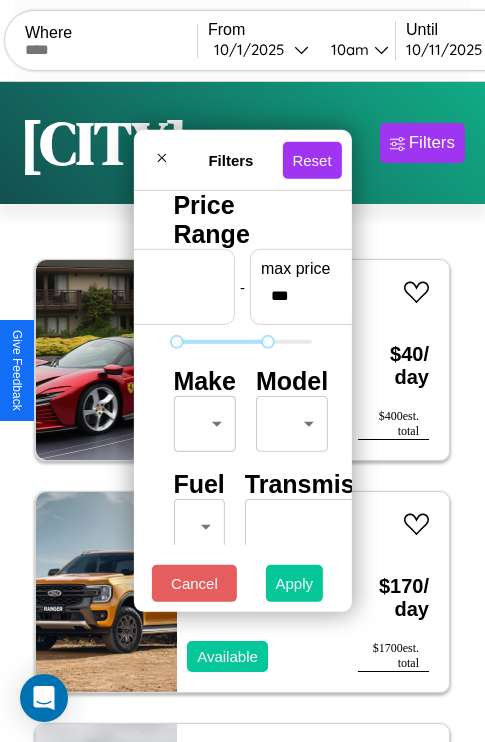 type on "**" 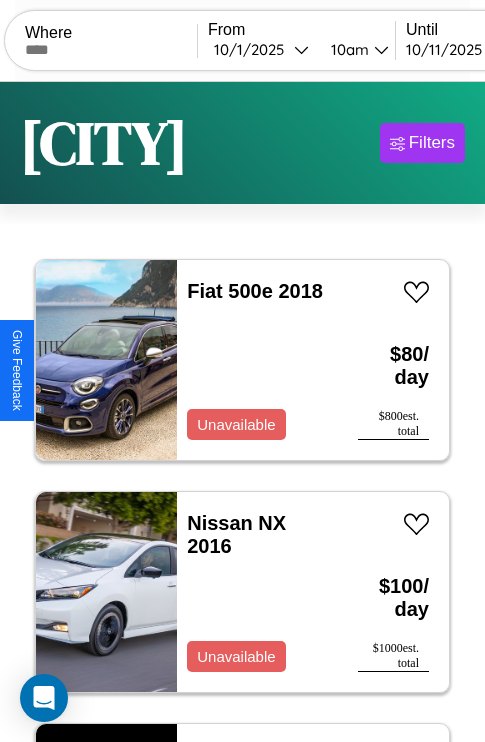 scroll, scrollTop: 95, scrollLeft: 0, axis: vertical 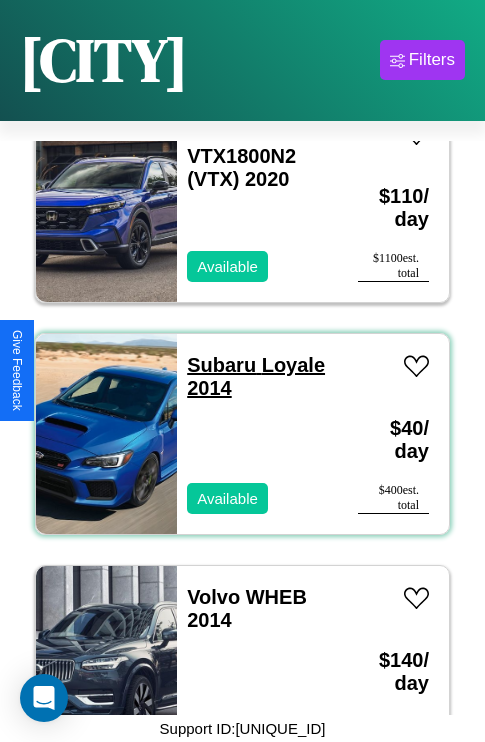 click on "Subaru   Loyale   2014" at bounding box center (256, 376) 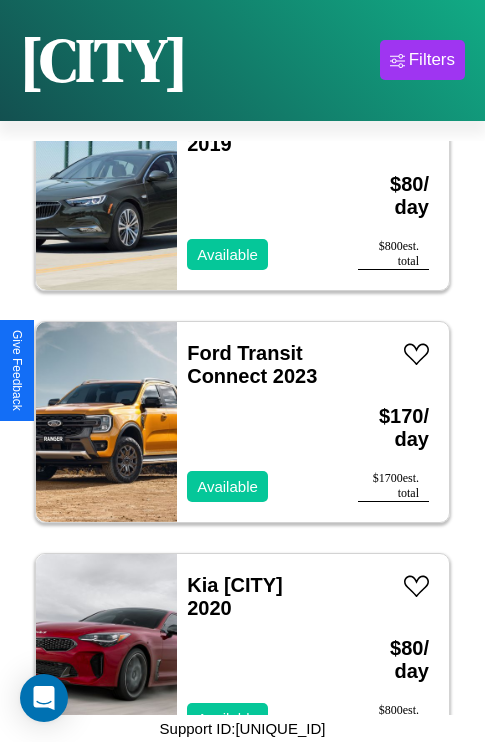 scroll, scrollTop: 3555, scrollLeft: 0, axis: vertical 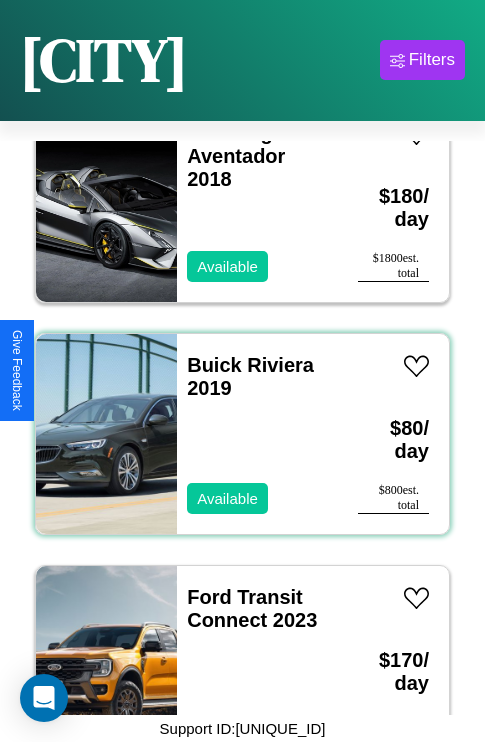click on "Buick   Riviera   2019 Available" at bounding box center (257, 434) 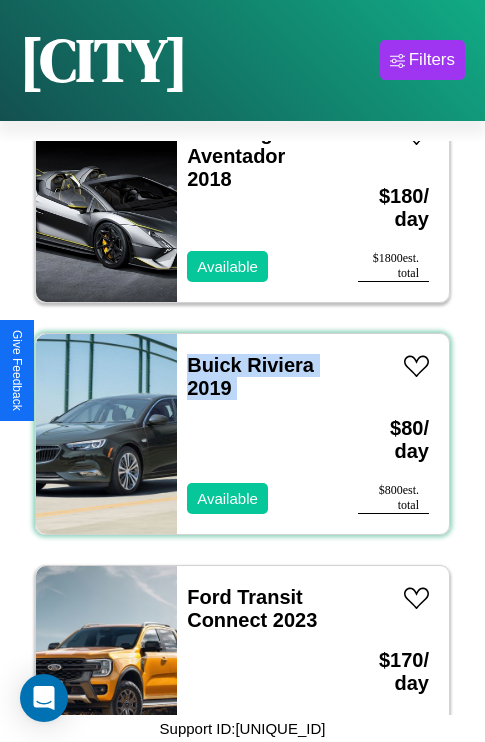 click on "Buick   Riviera   2019 Available" at bounding box center [257, 434] 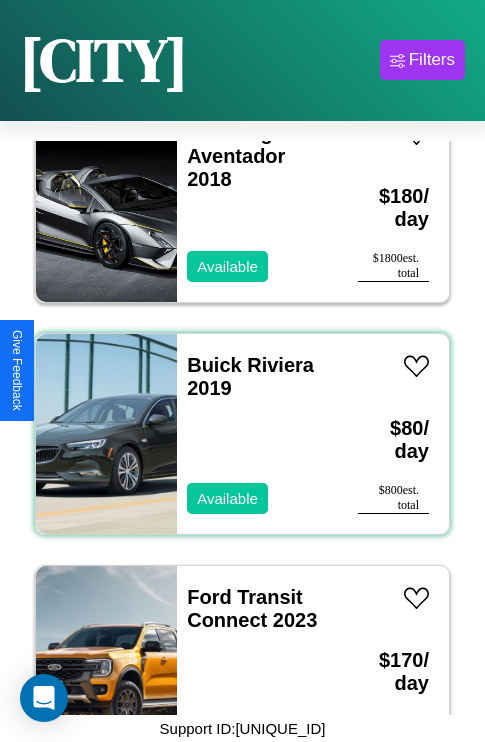 click on "Buick   Riviera   2019 Available" at bounding box center [257, 434] 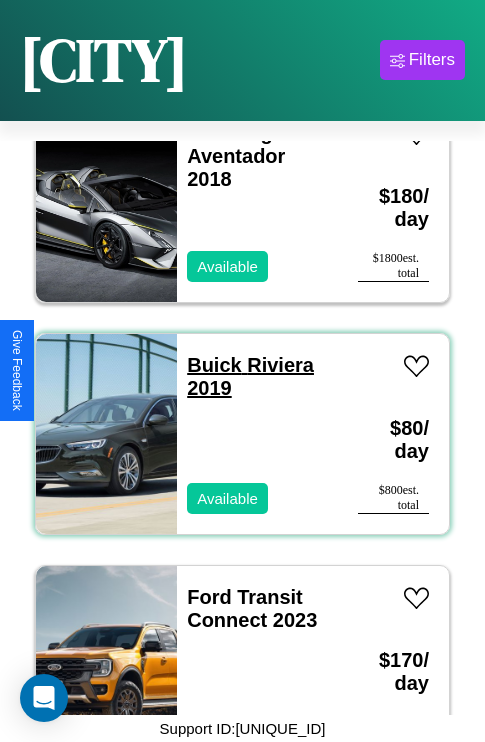 click on "Buick   Riviera   2019" at bounding box center (250, 376) 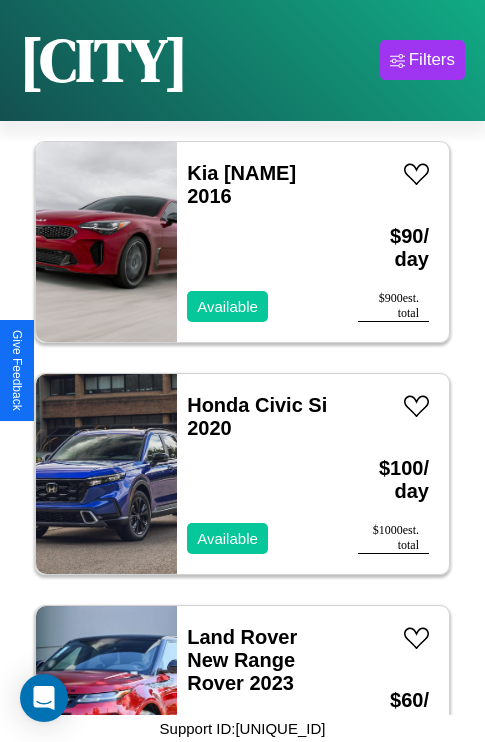 scroll, scrollTop: 4483, scrollLeft: 0, axis: vertical 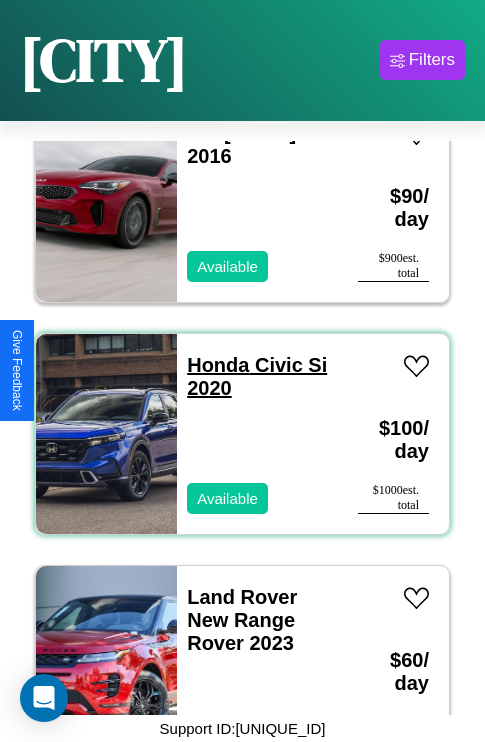 click on "Honda   Civic Si   2020" at bounding box center [257, 376] 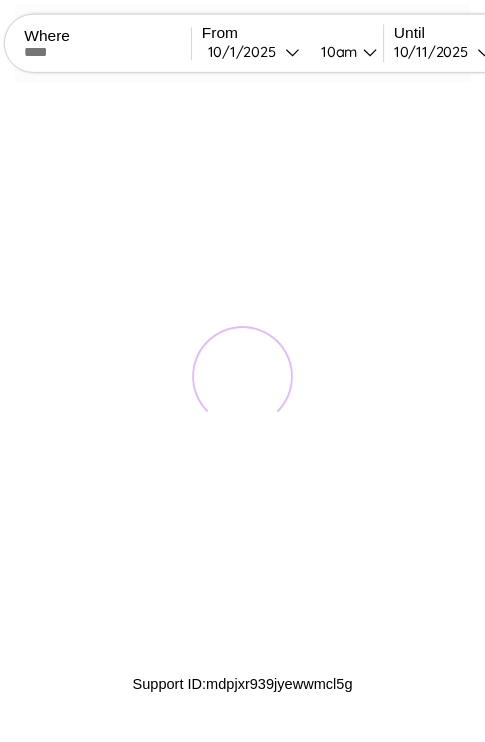scroll, scrollTop: 0, scrollLeft: 0, axis: both 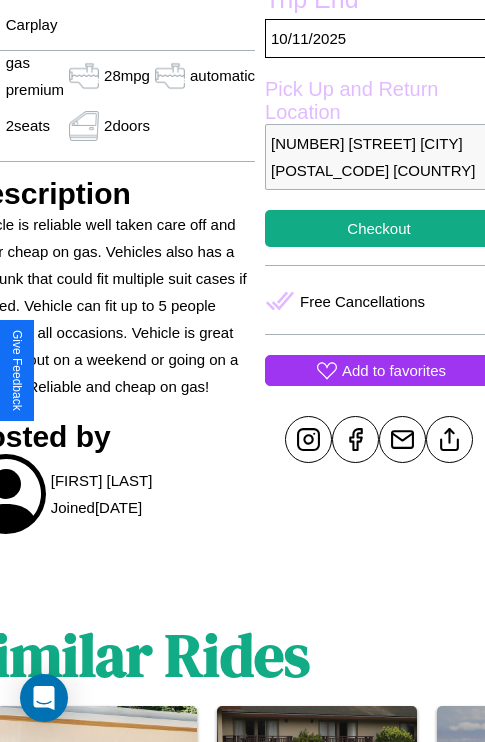 click on "Add to favorites" at bounding box center (394, 370) 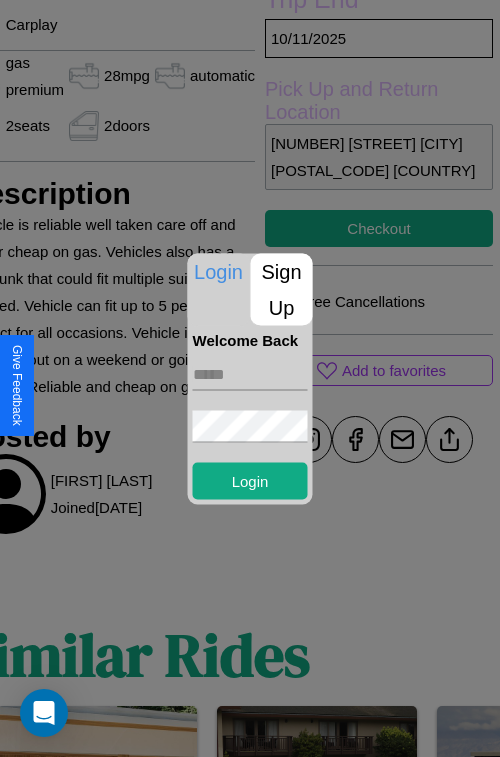 click on "Sign Up" at bounding box center (282, 289) 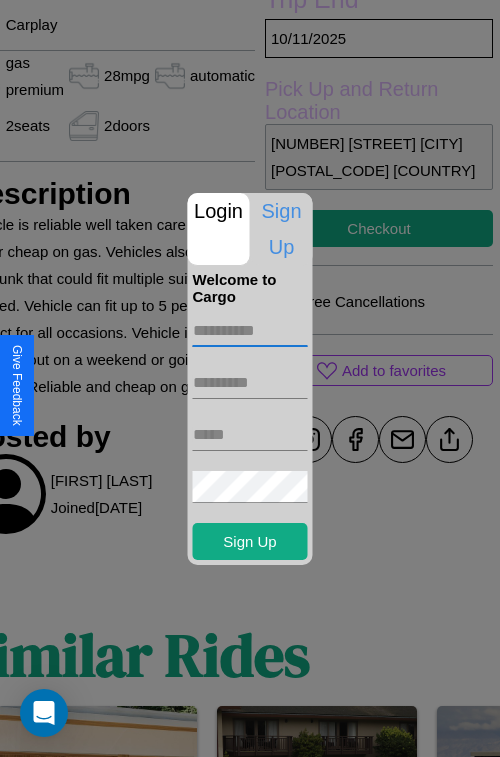 click at bounding box center (250, 331) 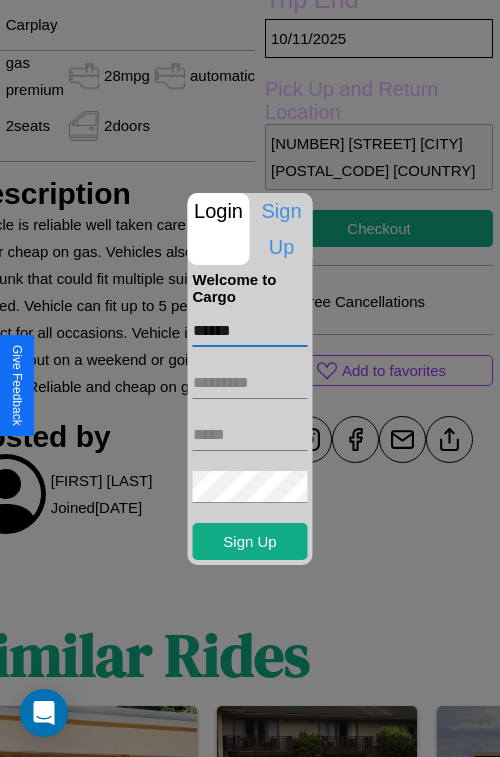 type on "******" 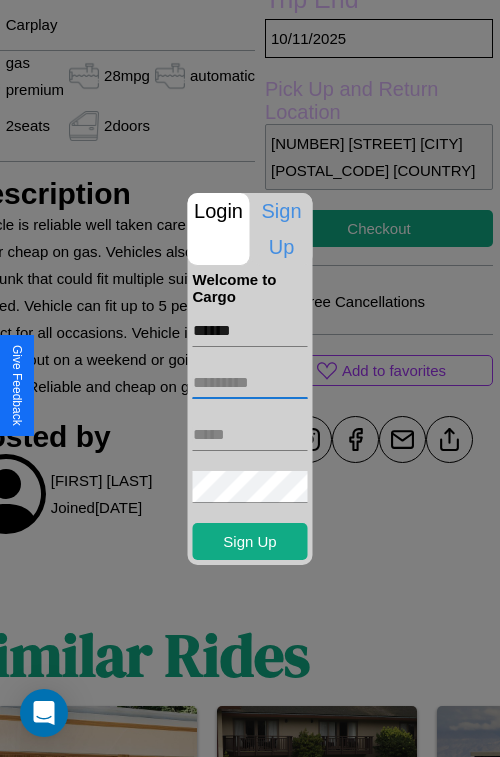 click at bounding box center (250, 383) 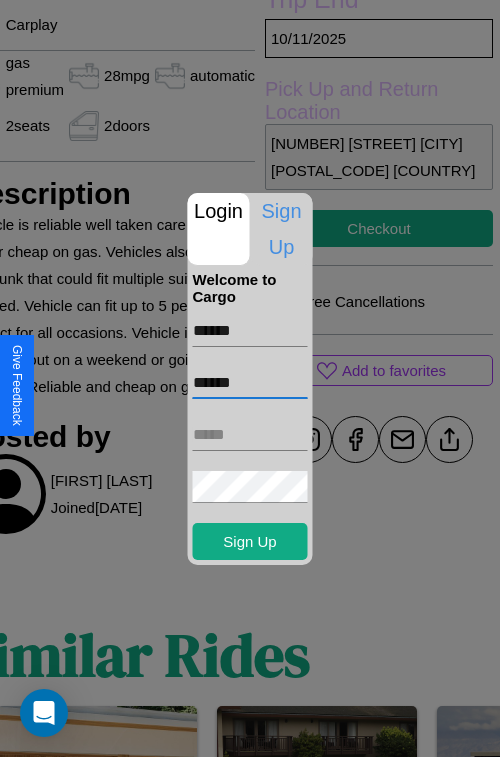 type on "******" 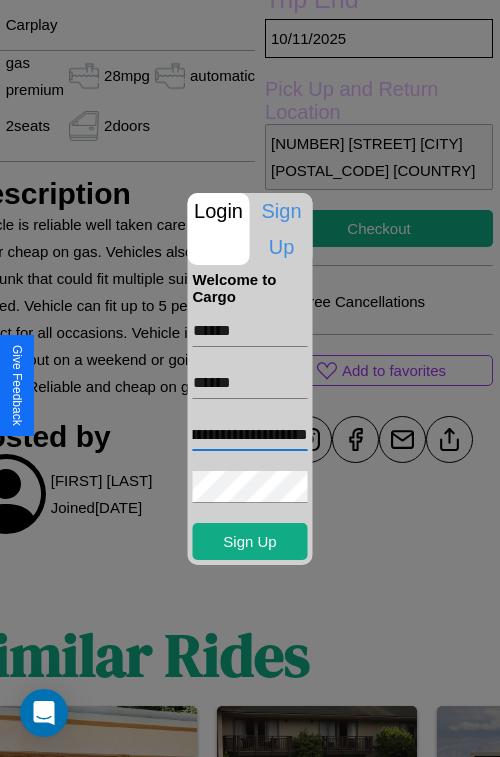 scroll, scrollTop: 0, scrollLeft: 79, axis: horizontal 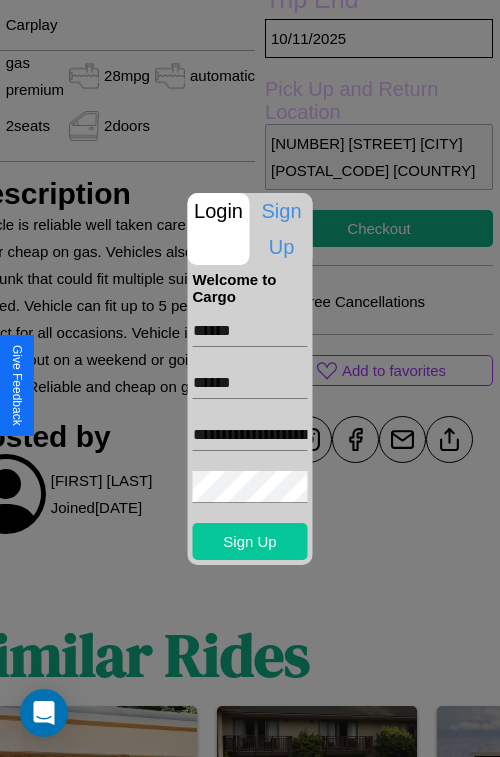 click on "Sign Up" at bounding box center (250, 541) 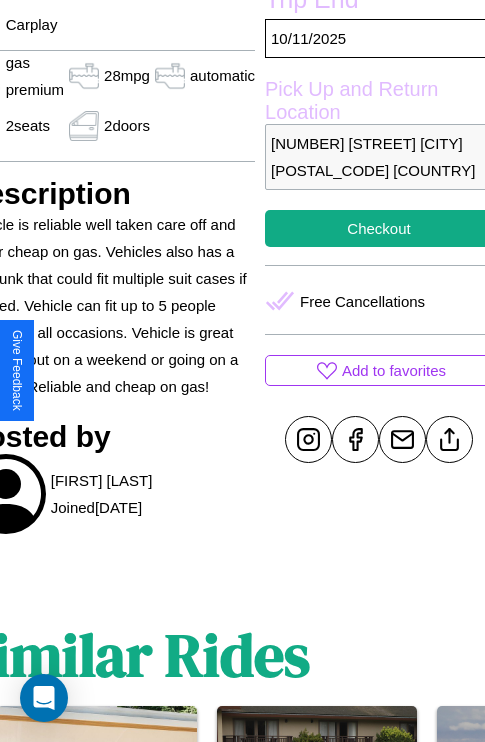 scroll, scrollTop: 623, scrollLeft: 107, axis: both 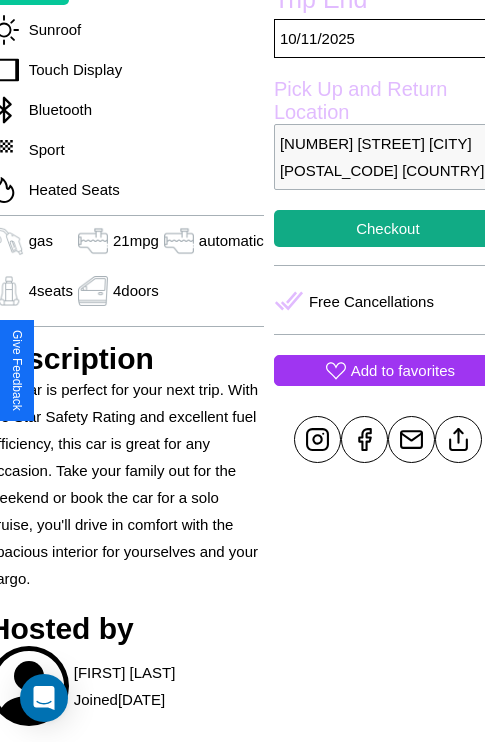 click on "Add to favorites" at bounding box center [403, 370] 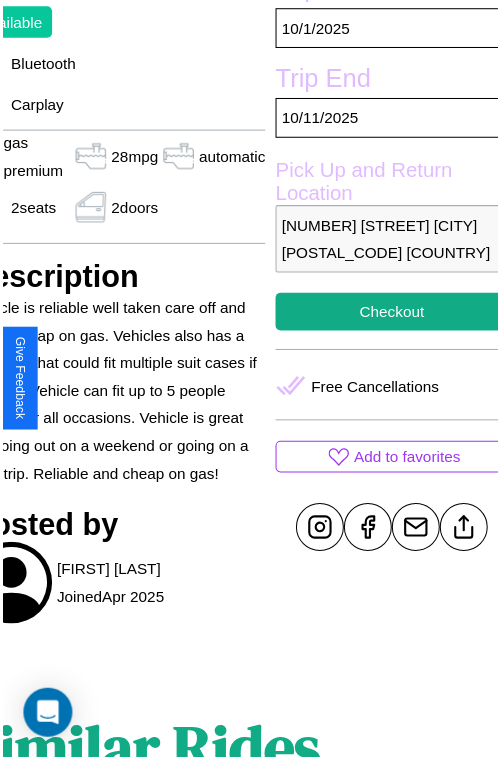 scroll, scrollTop: 203, scrollLeft: 107, axis: both 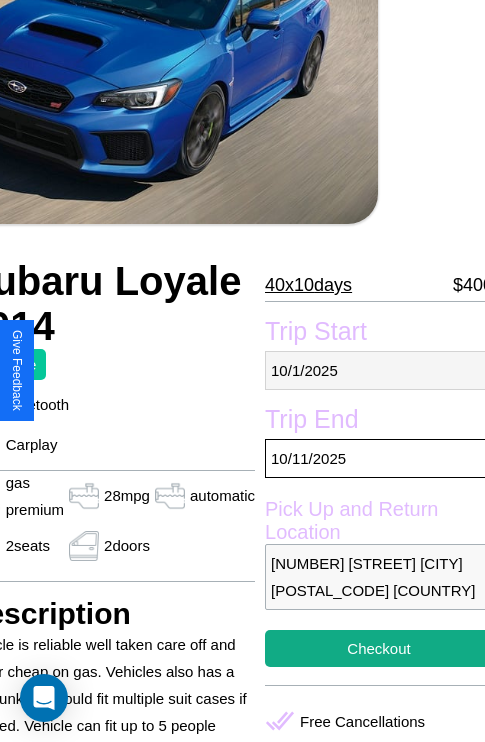 click on "[MM] / [DD] / [YYYY]" at bounding box center (379, 370) 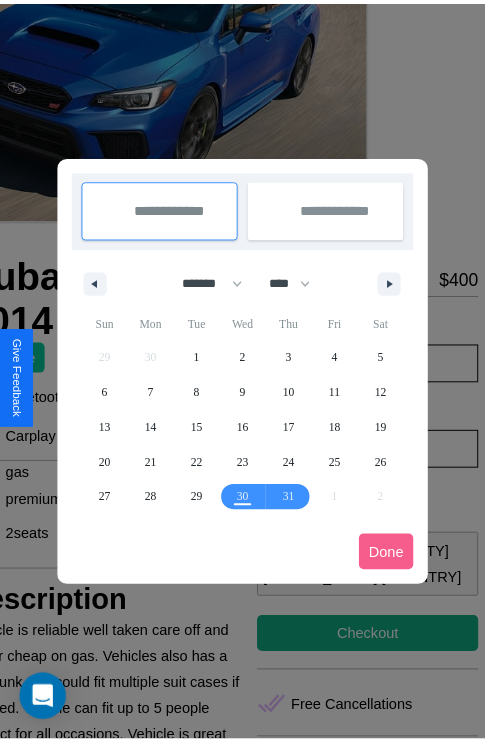 scroll, scrollTop: 0, scrollLeft: 107, axis: horizontal 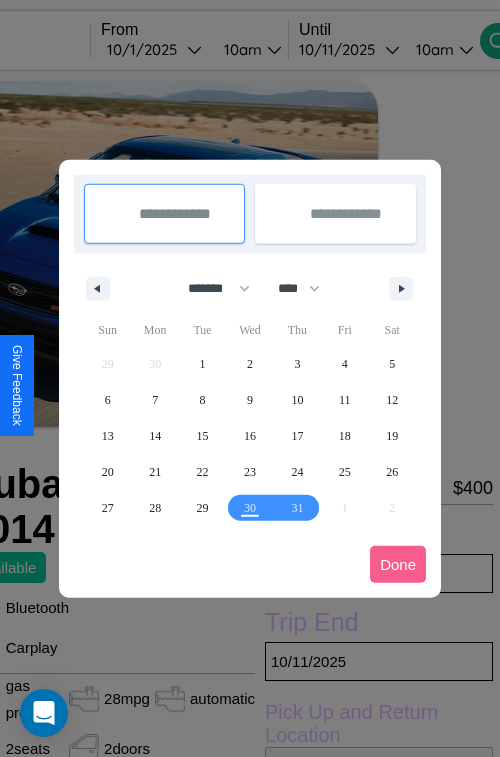 click at bounding box center (250, 378) 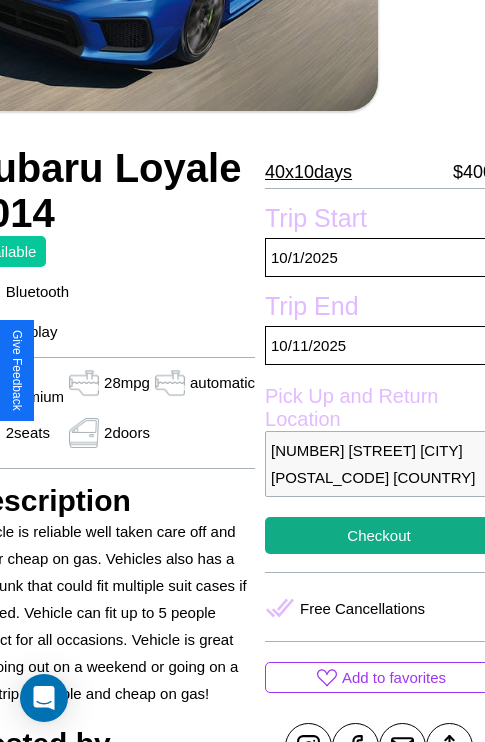 scroll, scrollTop: 481, scrollLeft: 107, axis: both 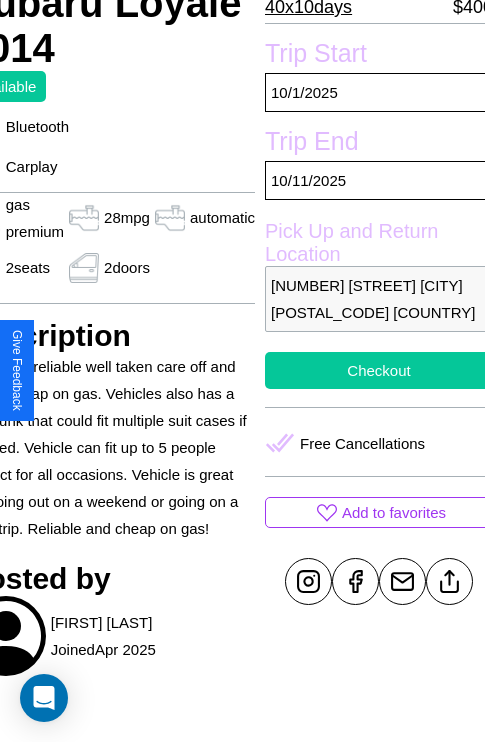 click on "Checkout" at bounding box center (379, 370) 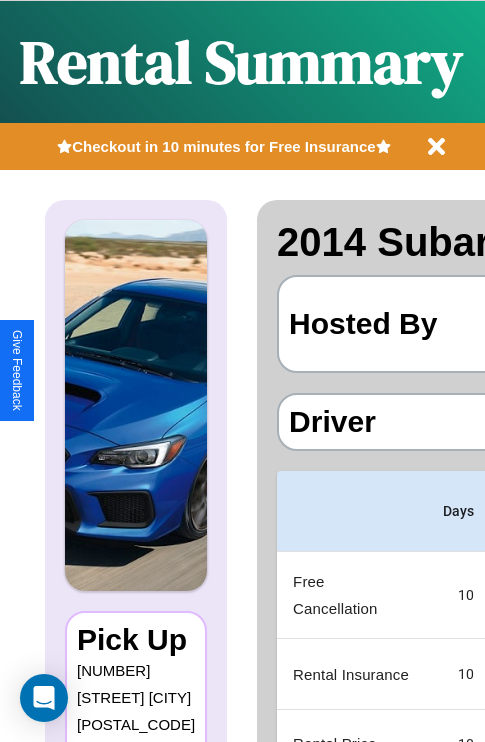 scroll, scrollTop: 0, scrollLeft: 382, axis: horizontal 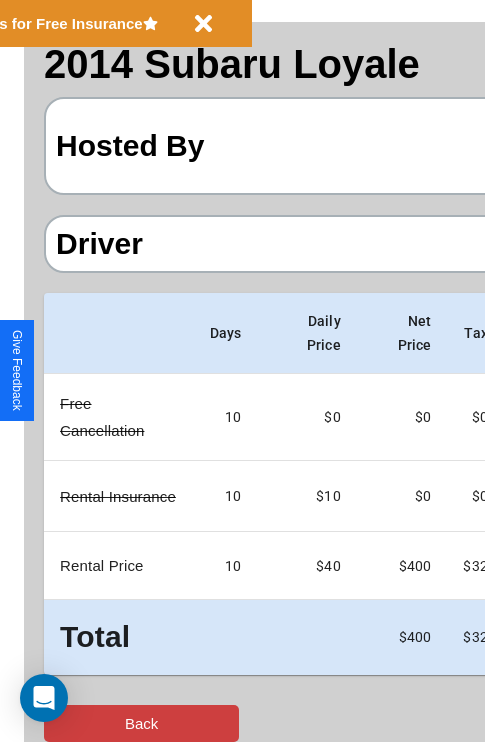 click on "Back" at bounding box center [141, 723] 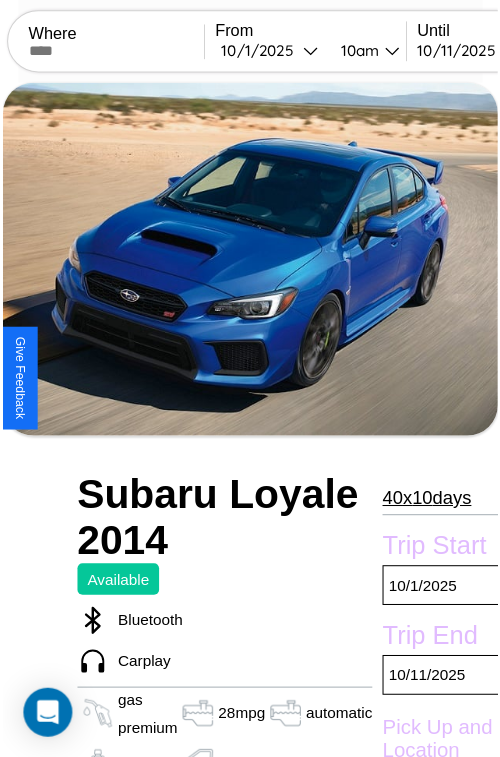 scroll, scrollTop: 203, scrollLeft: 107, axis: both 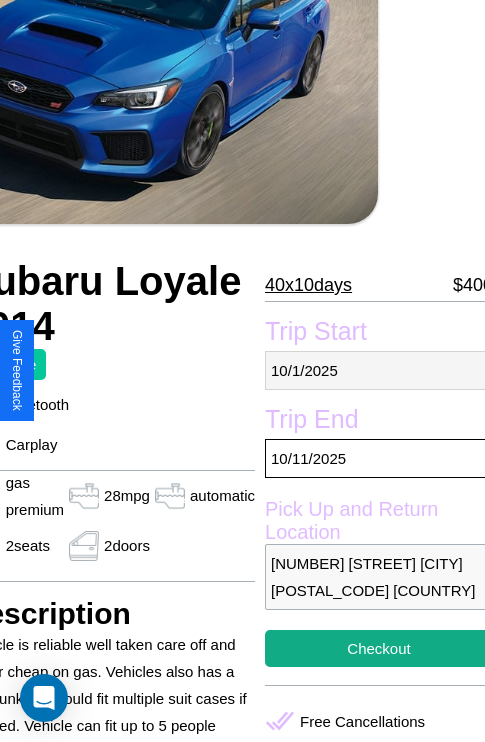 click on "[MM] / [DD] / [YYYY]" at bounding box center (379, 370) 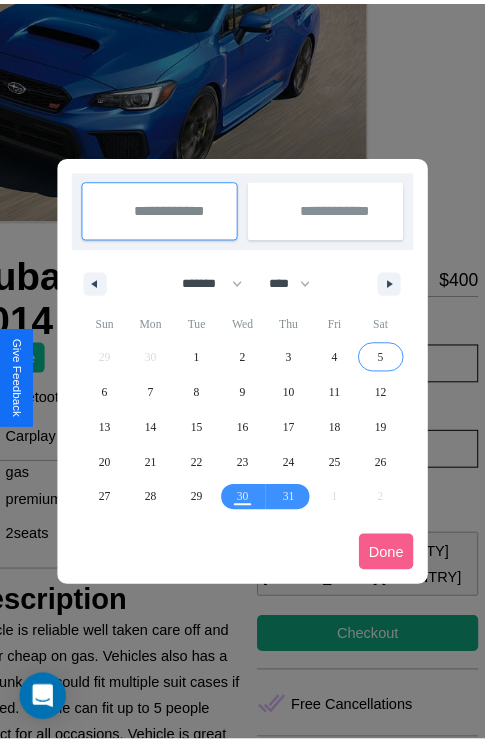 scroll, scrollTop: 0, scrollLeft: 107, axis: horizontal 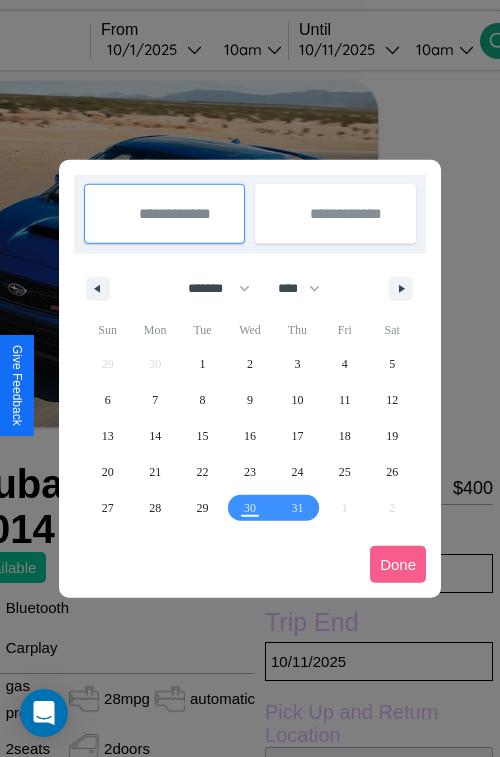 click at bounding box center (250, 378) 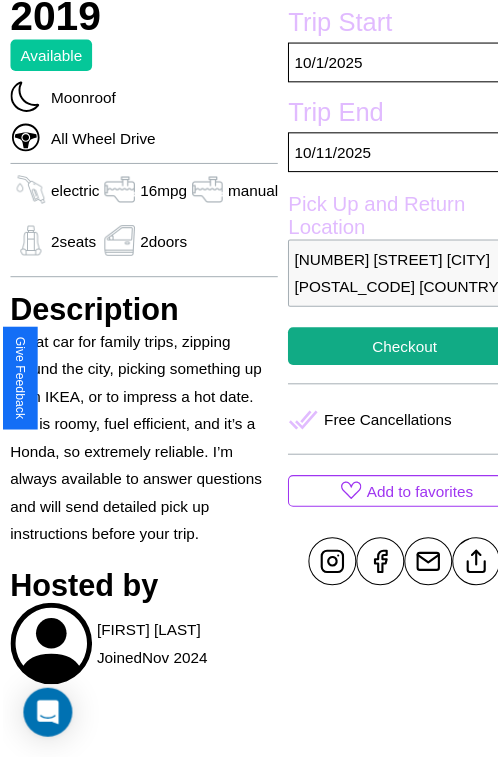 scroll, scrollTop: 639, scrollLeft: 80, axis: both 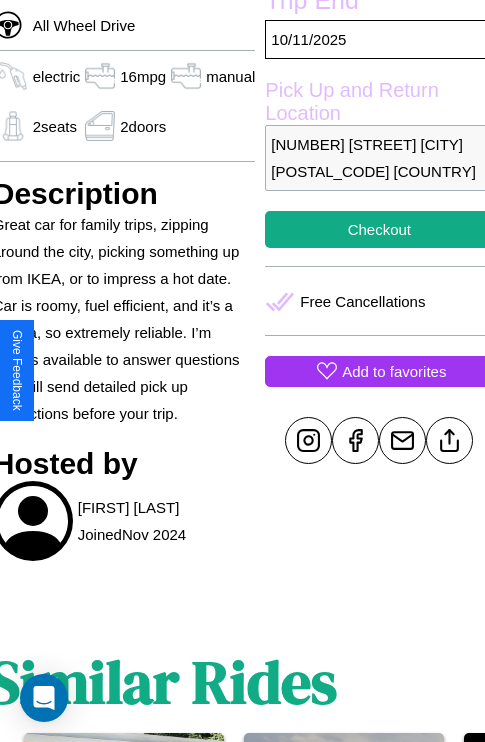 click on "Add to favorites" at bounding box center [394, 371] 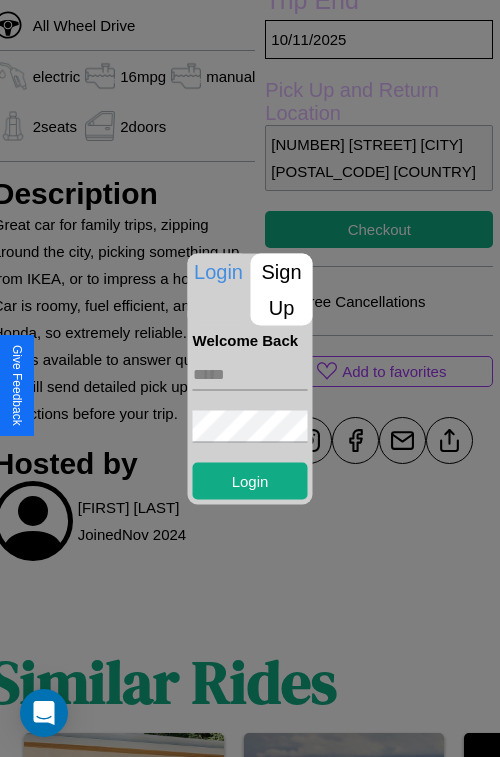click at bounding box center [250, 374] 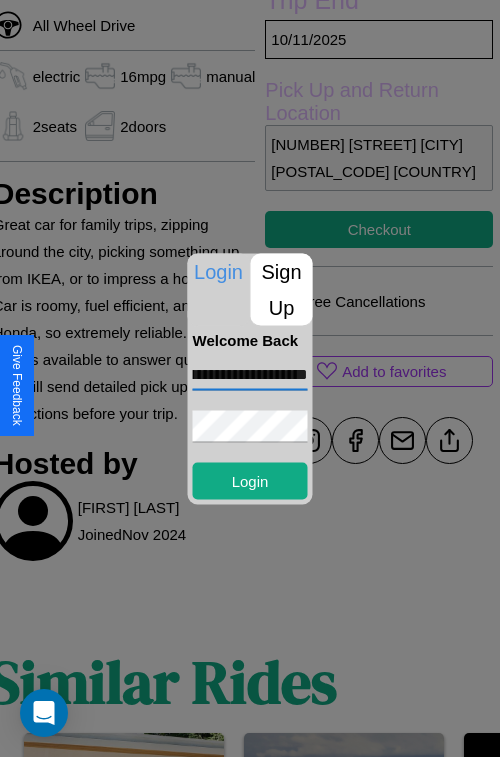scroll, scrollTop: 0, scrollLeft: 66, axis: horizontal 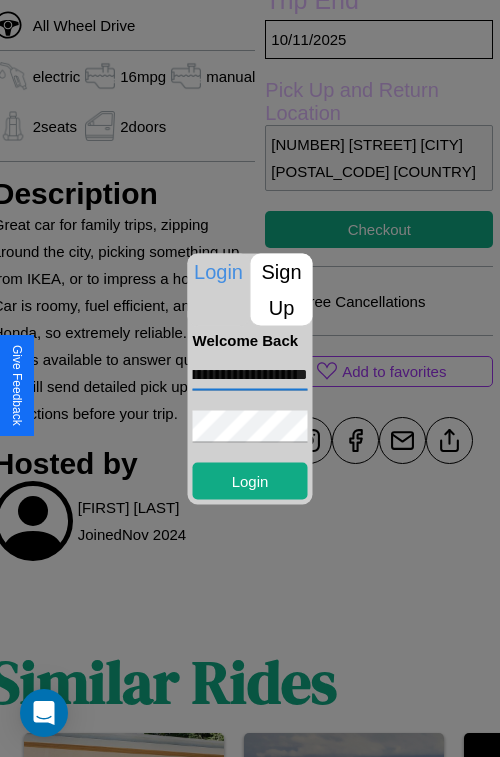 type on "**********" 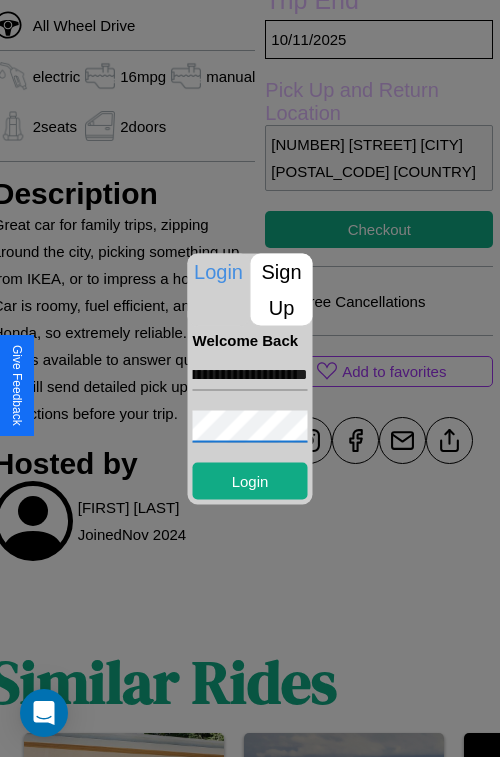 scroll, scrollTop: 0, scrollLeft: 0, axis: both 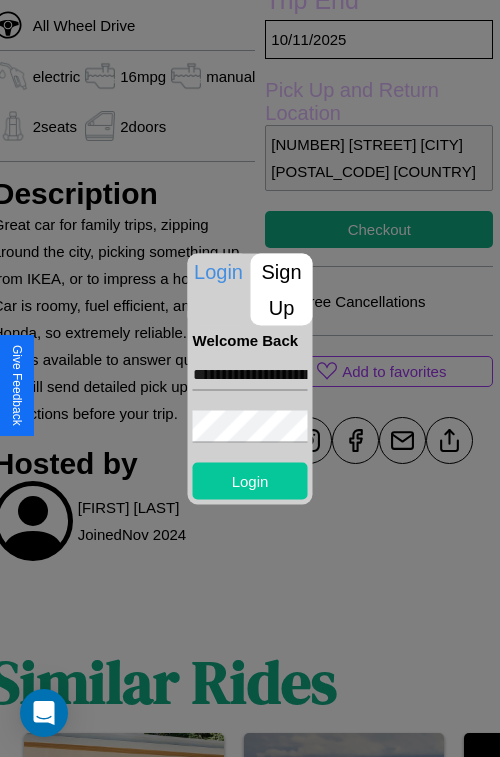 click on "Login" at bounding box center [250, 480] 